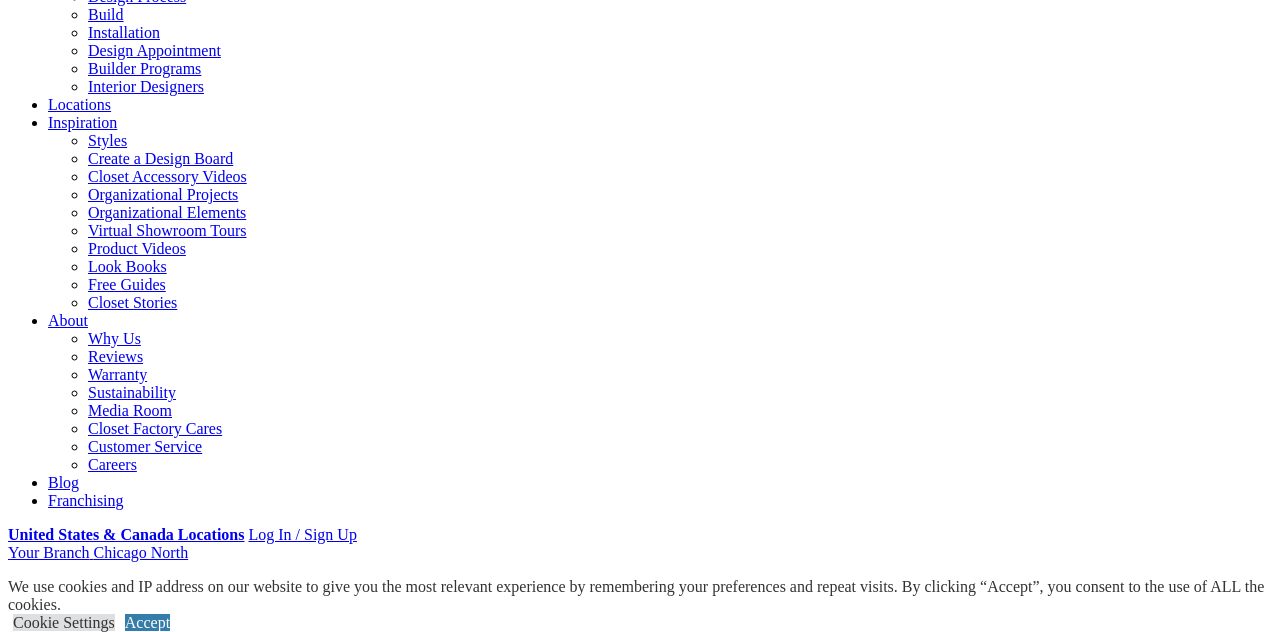 scroll, scrollTop: 499, scrollLeft: 0, axis: vertical 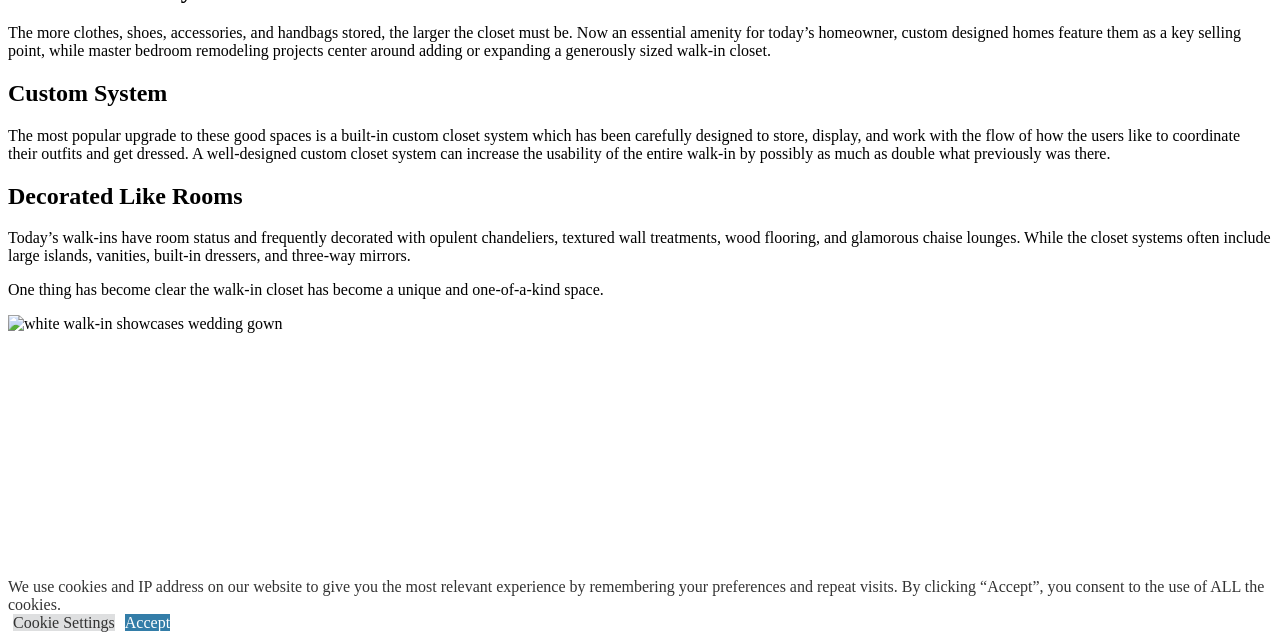 click on "CLOSE (X)" at bounding box center (46, -451) 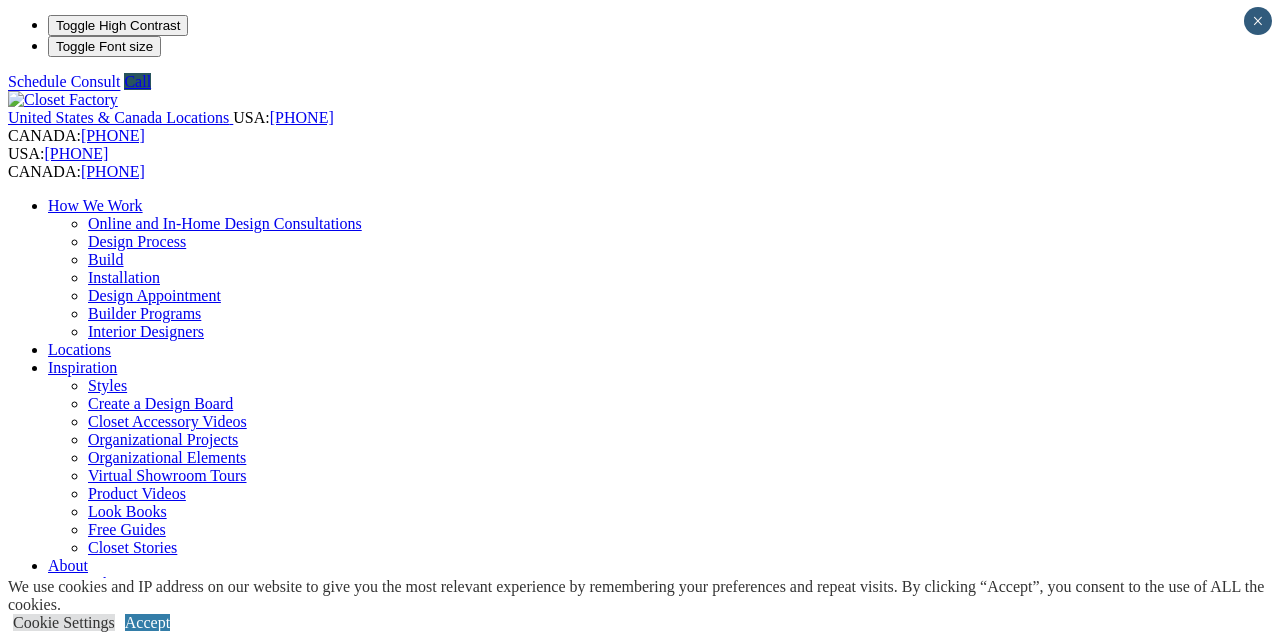 scroll, scrollTop: 0, scrollLeft: 0, axis: both 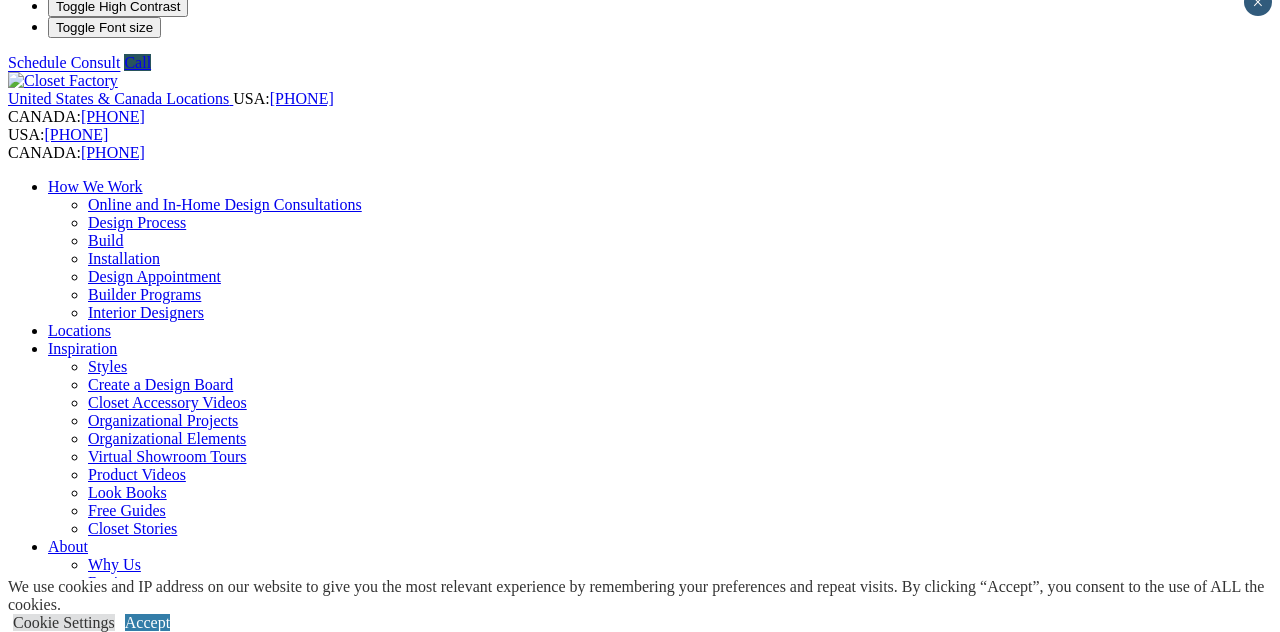 click on "Custom Closets" at bounding box center [98, 812] 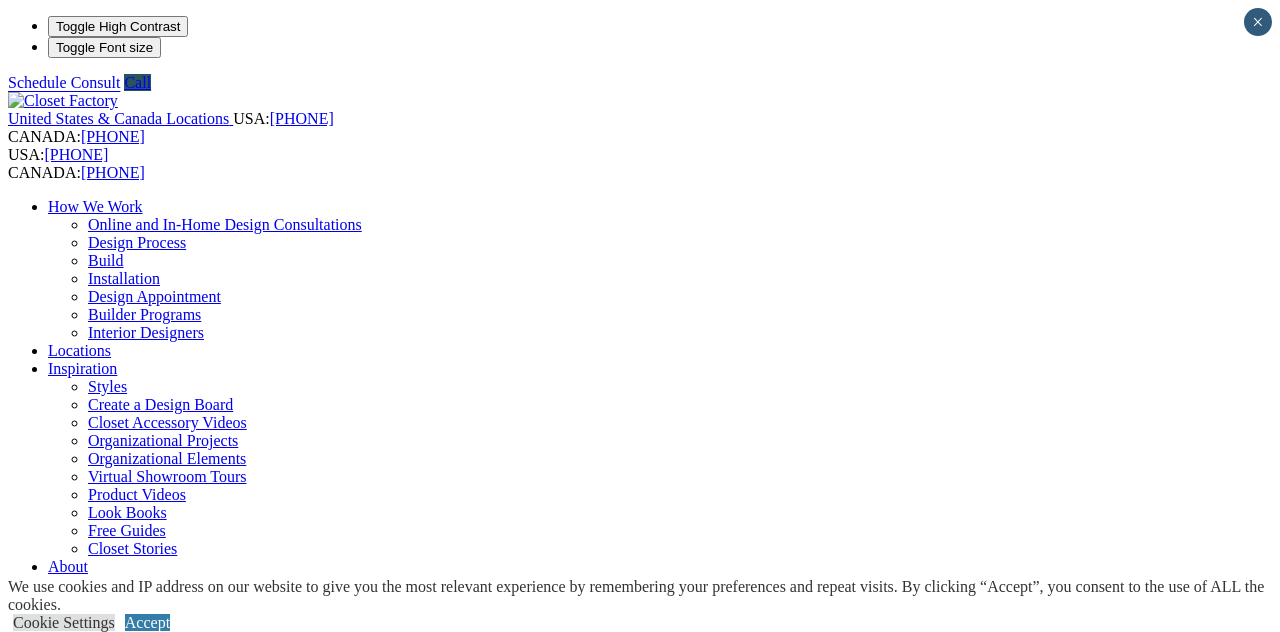 scroll, scrollTop: 0, scrollLeft: 0, axis: both 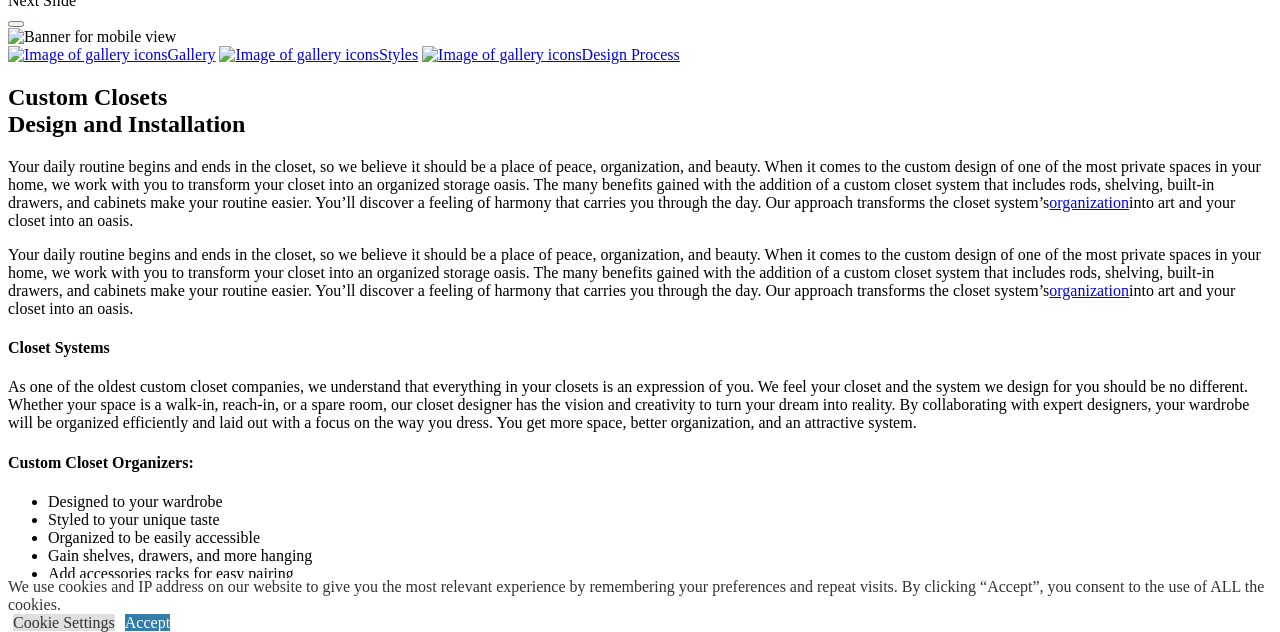 click on "Load More" at bounding box center (44, 28058) 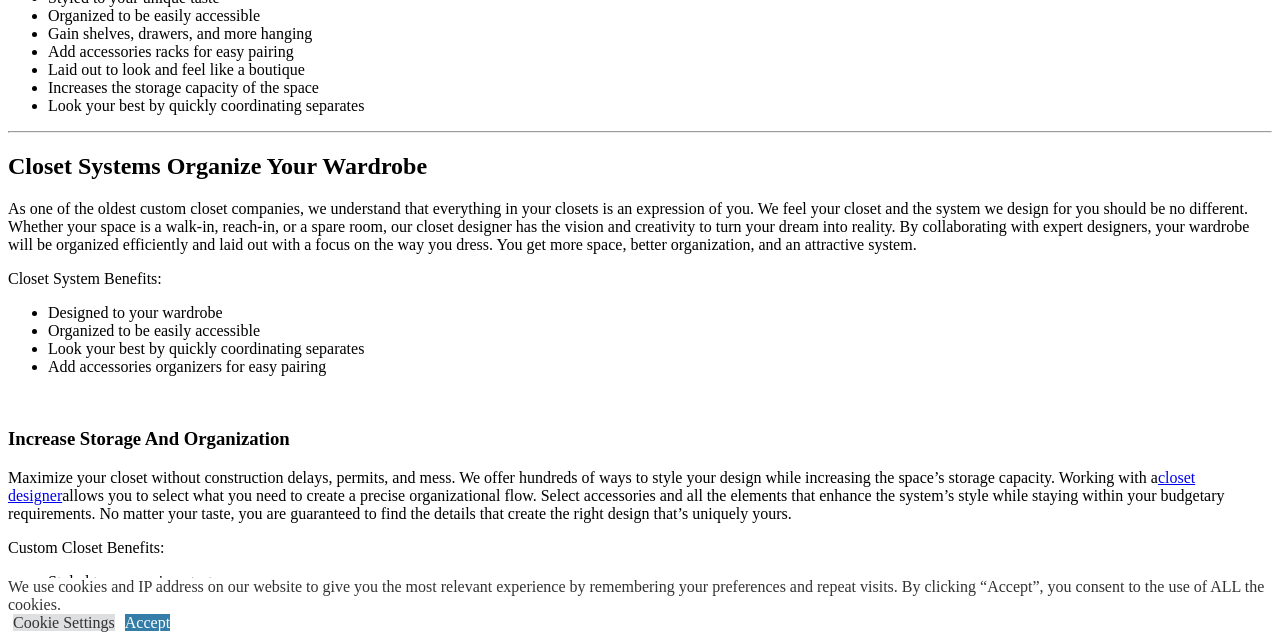 scroll, scrollTop: 2440, scrollLeft: 0, axis: vertical 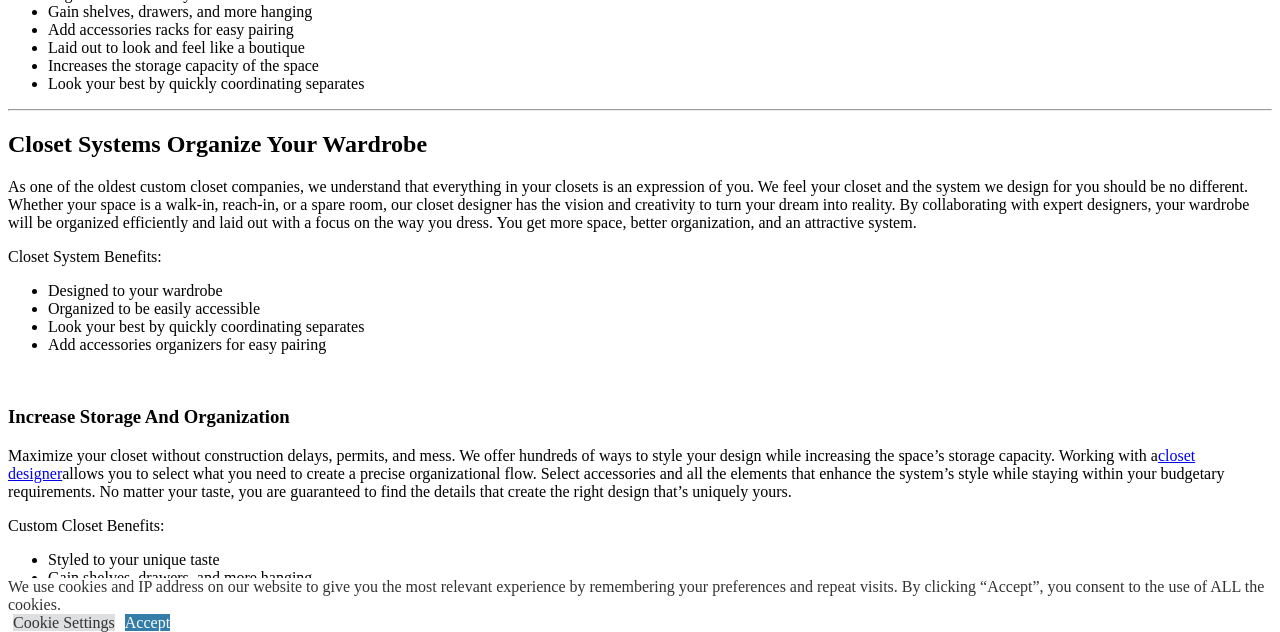 click on "Load More" at bounding box center (44, 25554) 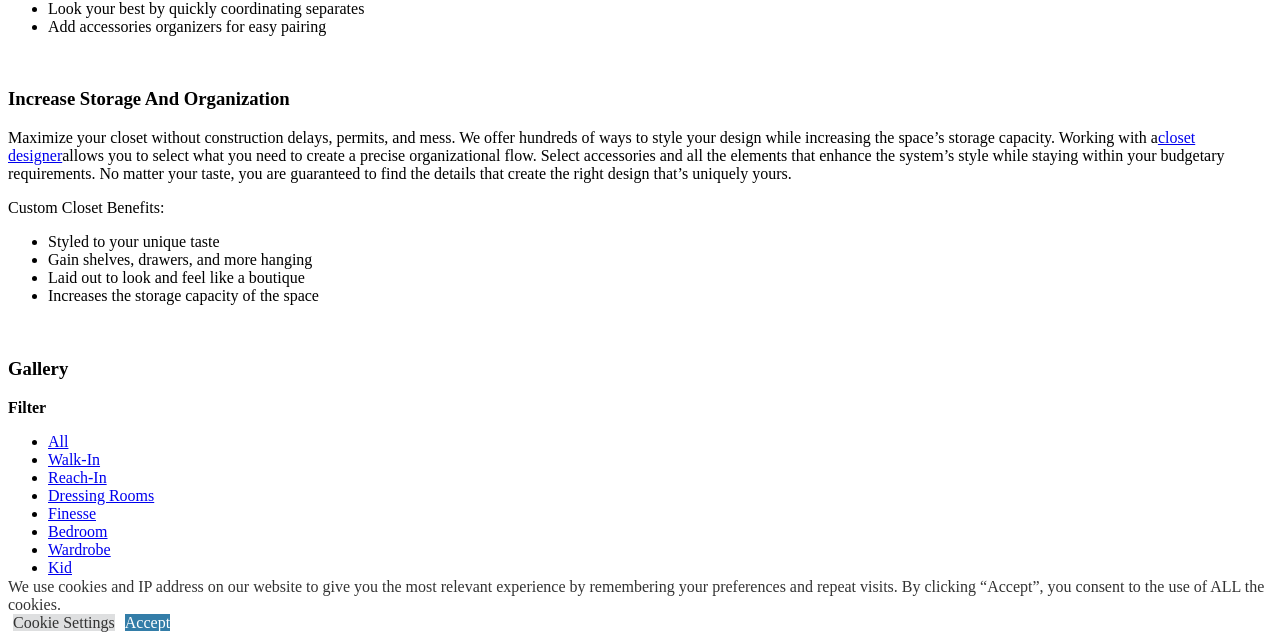scroll, scrollTop: 2759, scrollLeft: 0, axis: vertical 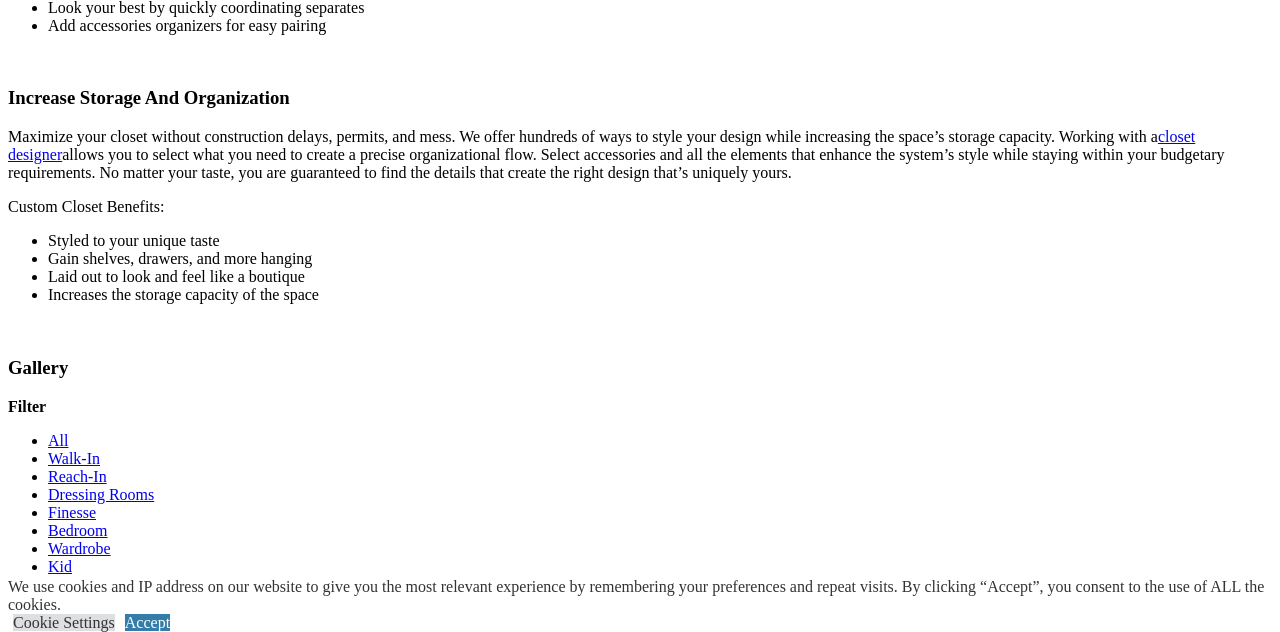 click on "Load More" at bounding box center (44, 23175) 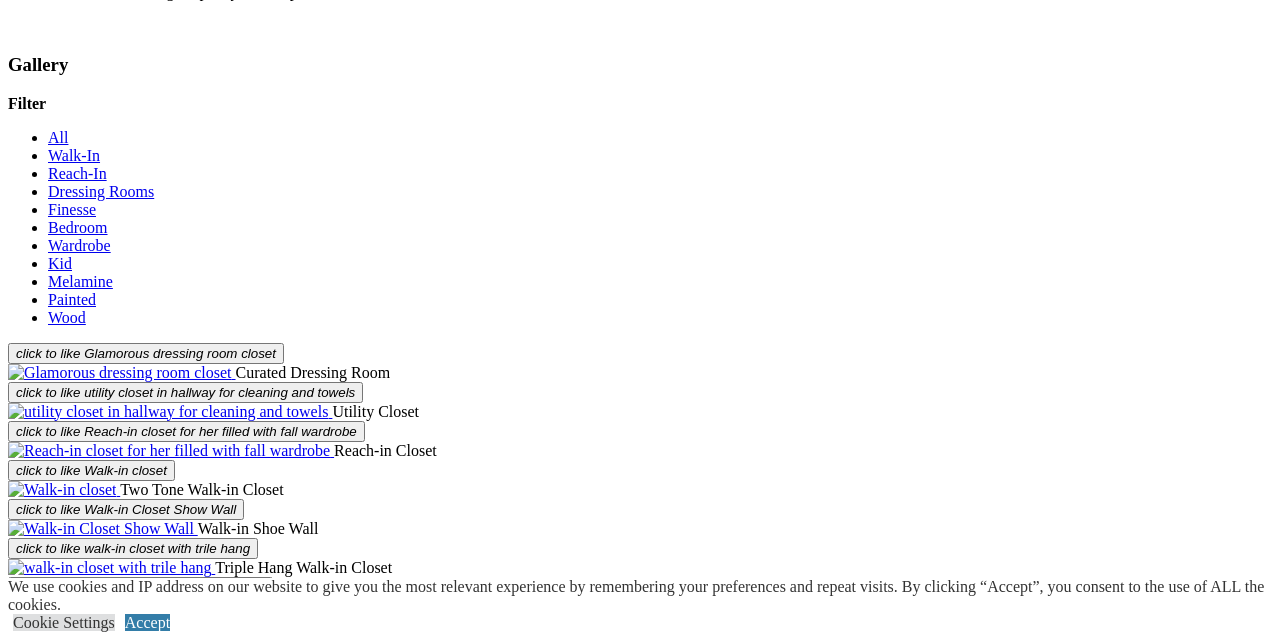 scroll, scrollTop: 3076, scrollLeft: 0, axis: vertical 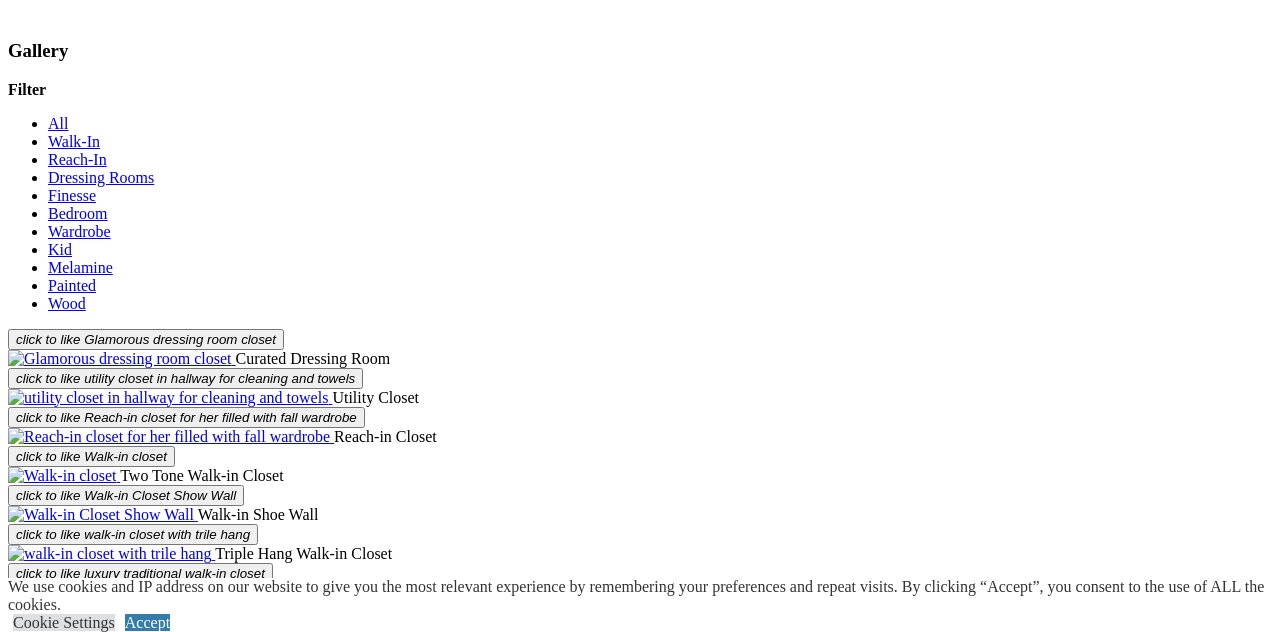 click on "Load More" at bounding box center [44, 20798] 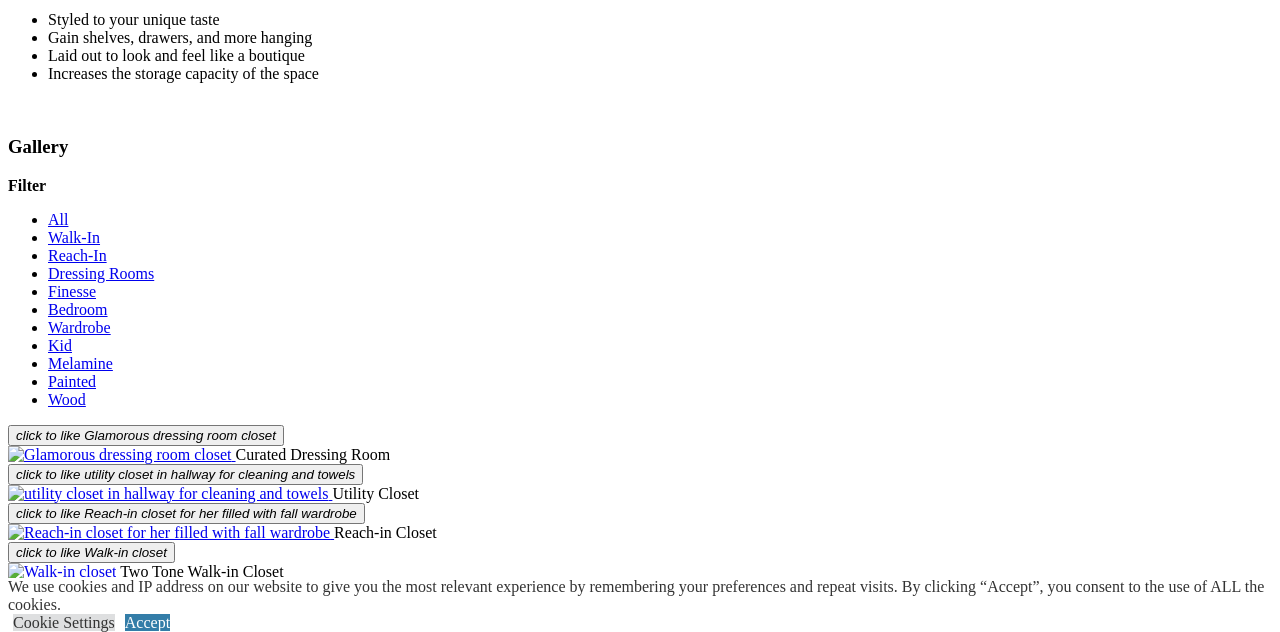 scroll, scrollTop: 2976, scrollLeft: 0, axis: vertical 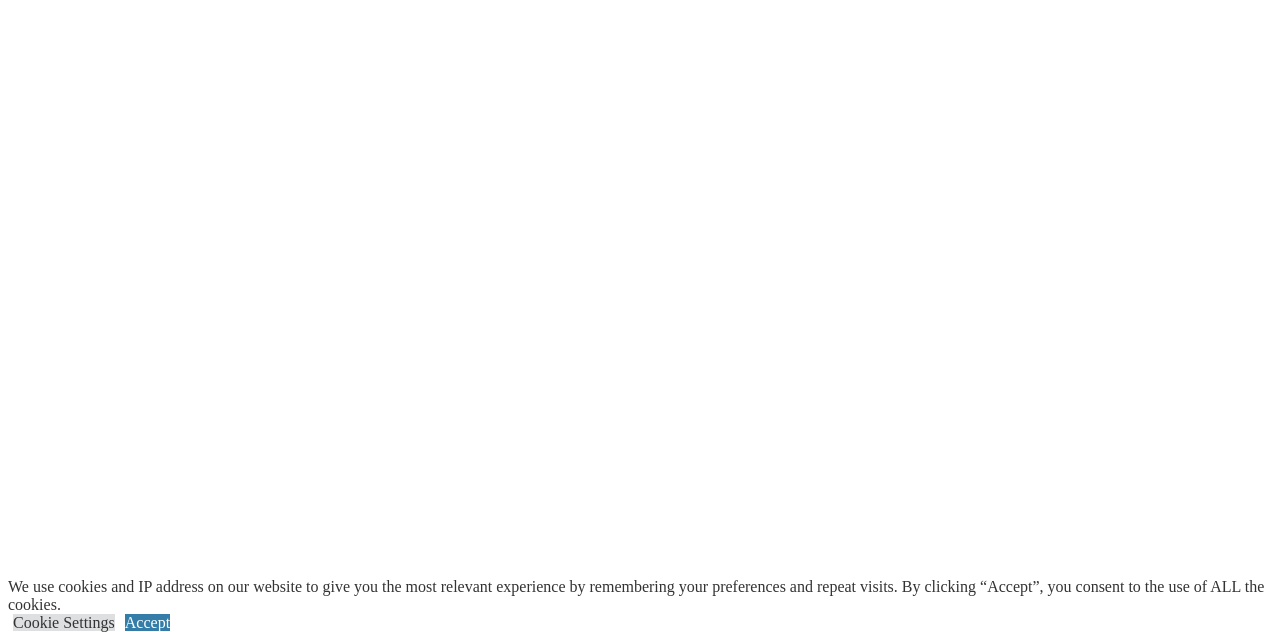 click on "next" at bounding box center [640, 2192] 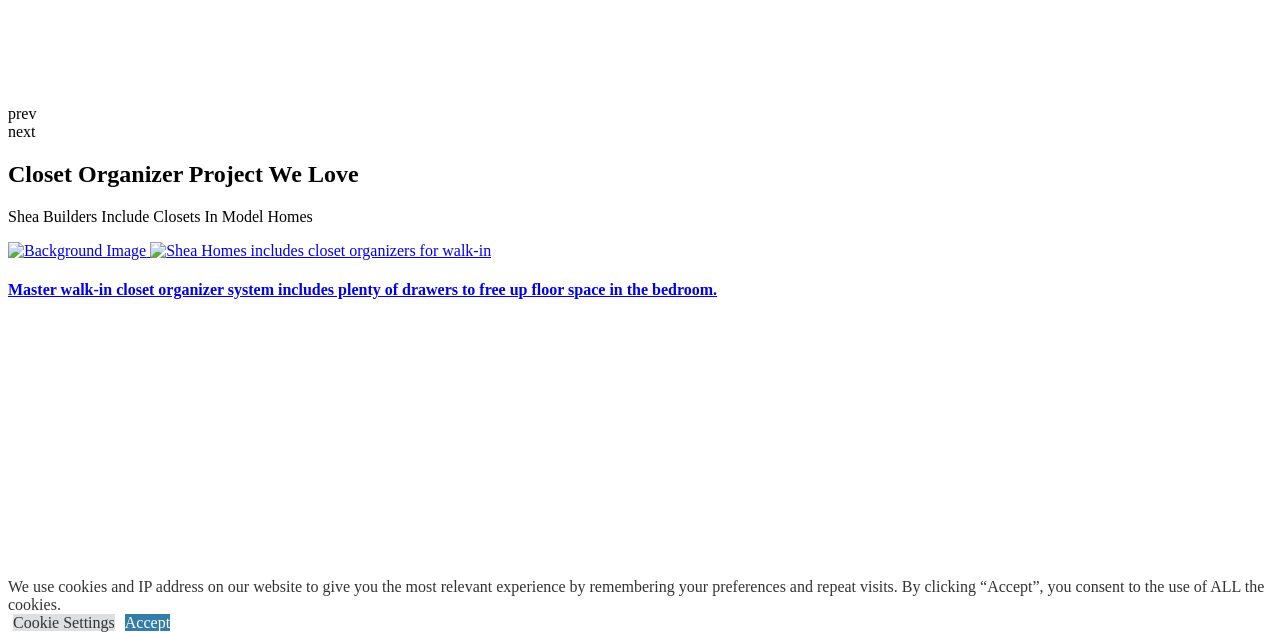 scroll, scrollTop: 3907, scrollLeft: 0, axis: vertical 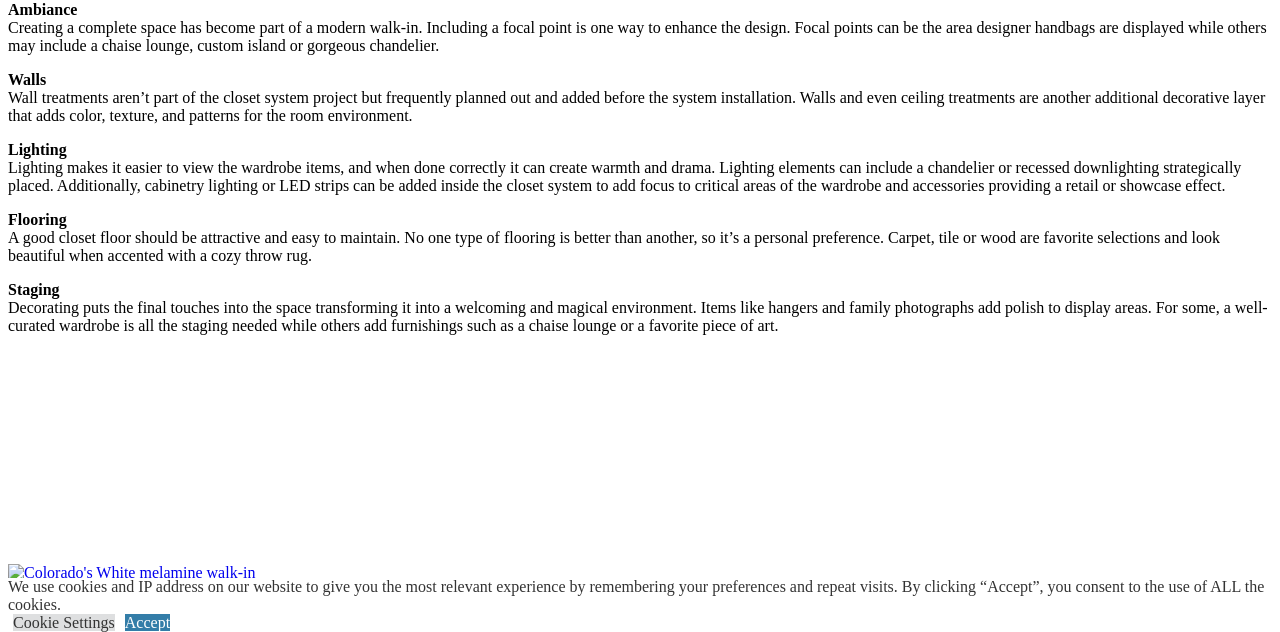 click on "Projects We Love Custom Walk-in Design By [CITY] Office
Lovely walk-in closet system combines custom paint with antiquing units with a walnut stained wood island.
Lovely walk-in closet system combines custom paint with antiquing units with a walnut stained wood island.
Ironing board behind a drawer front for touch-ups.
Painted vanity area adjoins the walk-in closet.
Island includes a sunglasses drawer lined in velvet." at bounding box center (640, 2024) 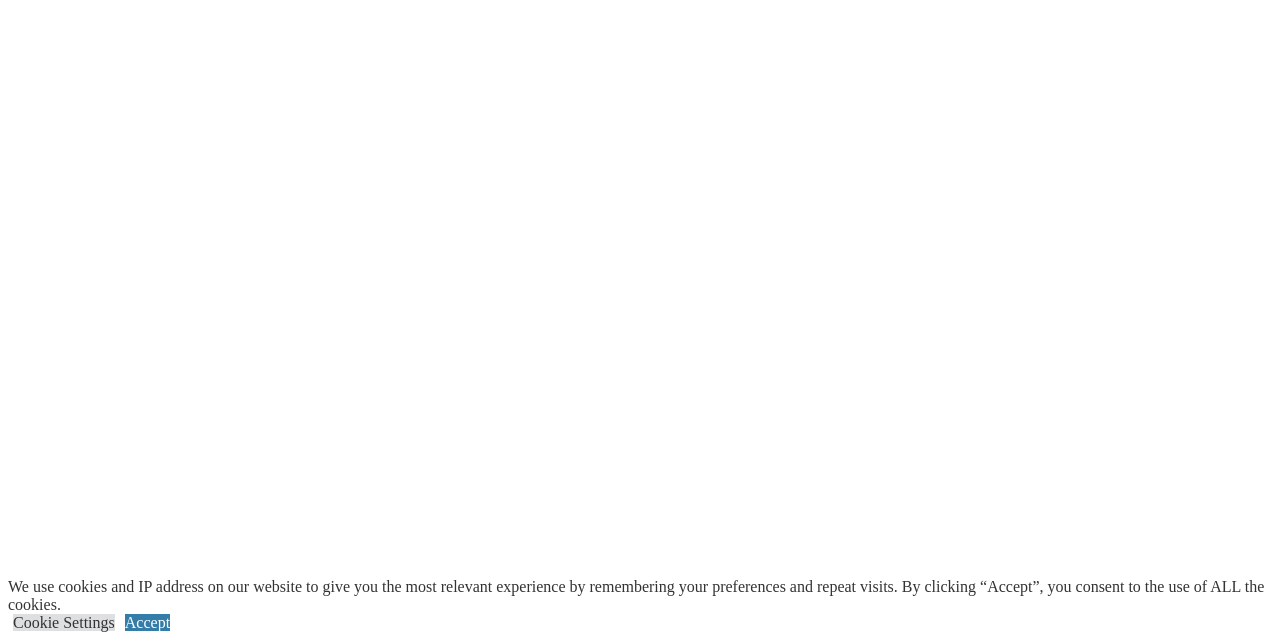 scroll, scrollTop: 2297, scrollLeft: 0, axis: vertical 